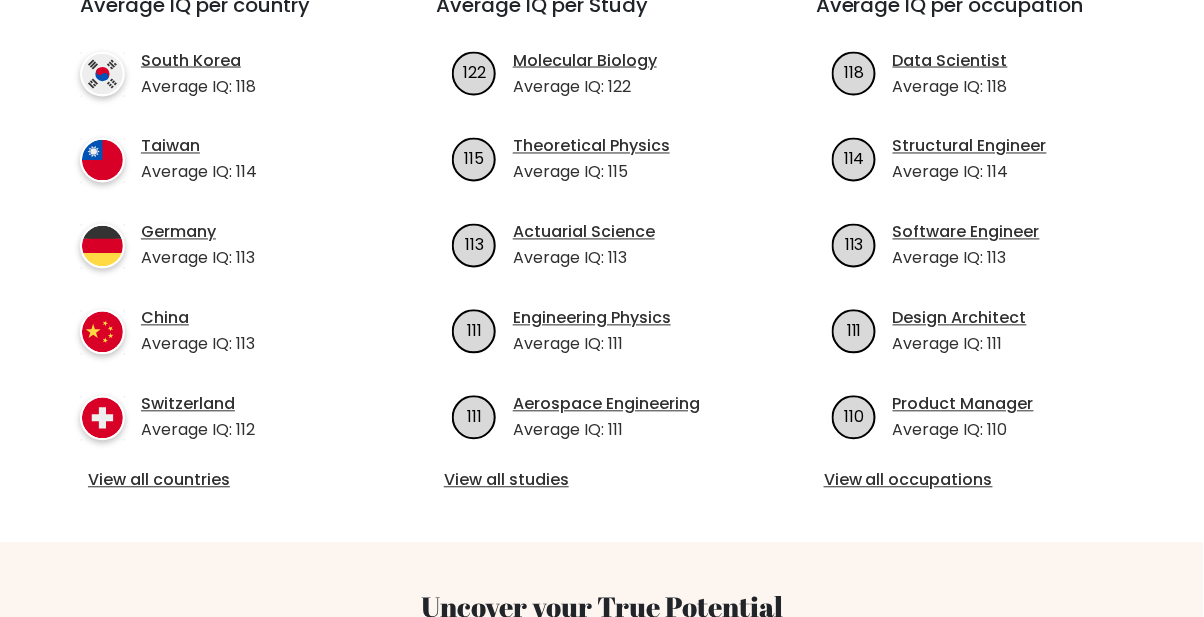 scroll, scrollTop: 741, scrollLeft: 0, axis: vertical 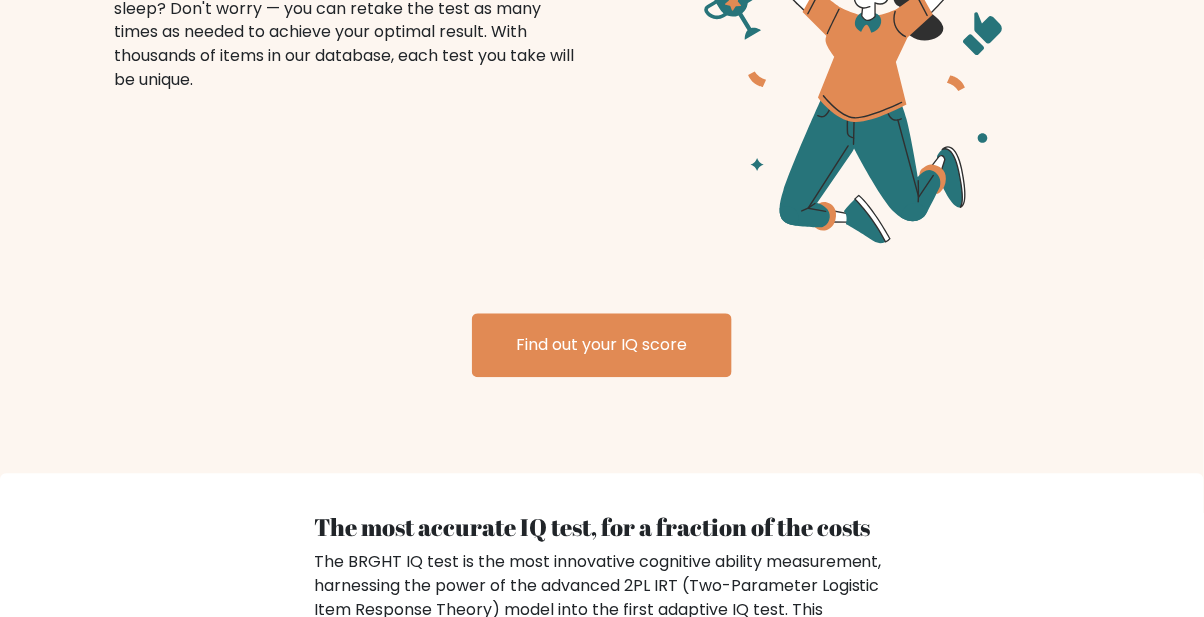 click on "Find out your IQ score" at bounding box center (602, 346) 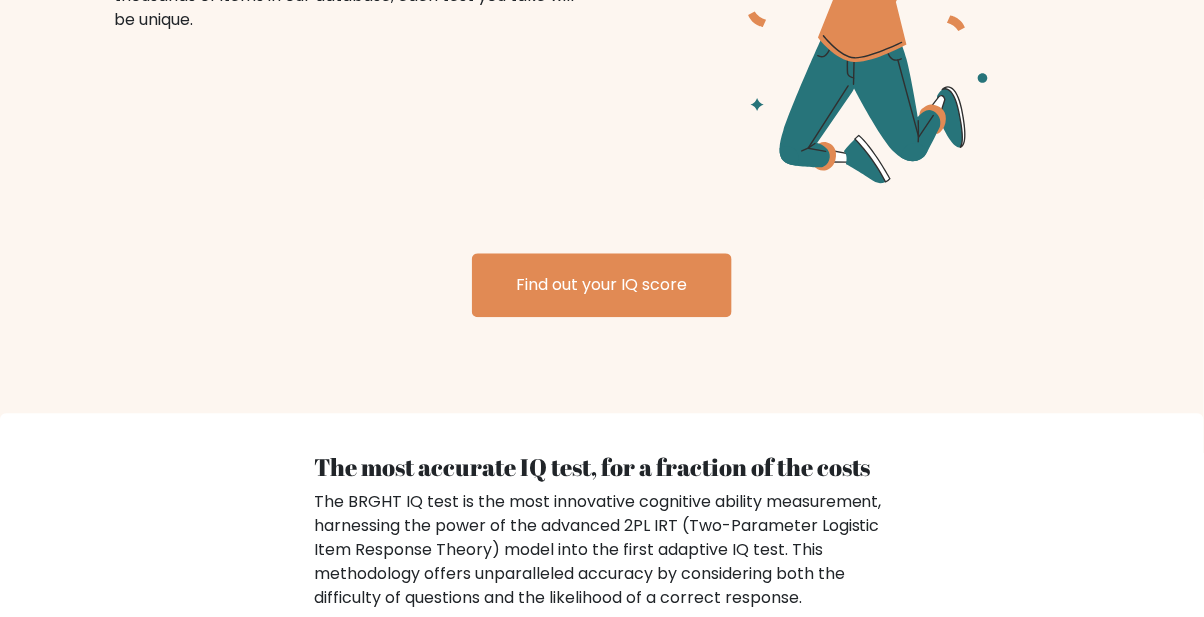 scroll, scrollTop: 2601, scrollLeft: 0, axis: vertical 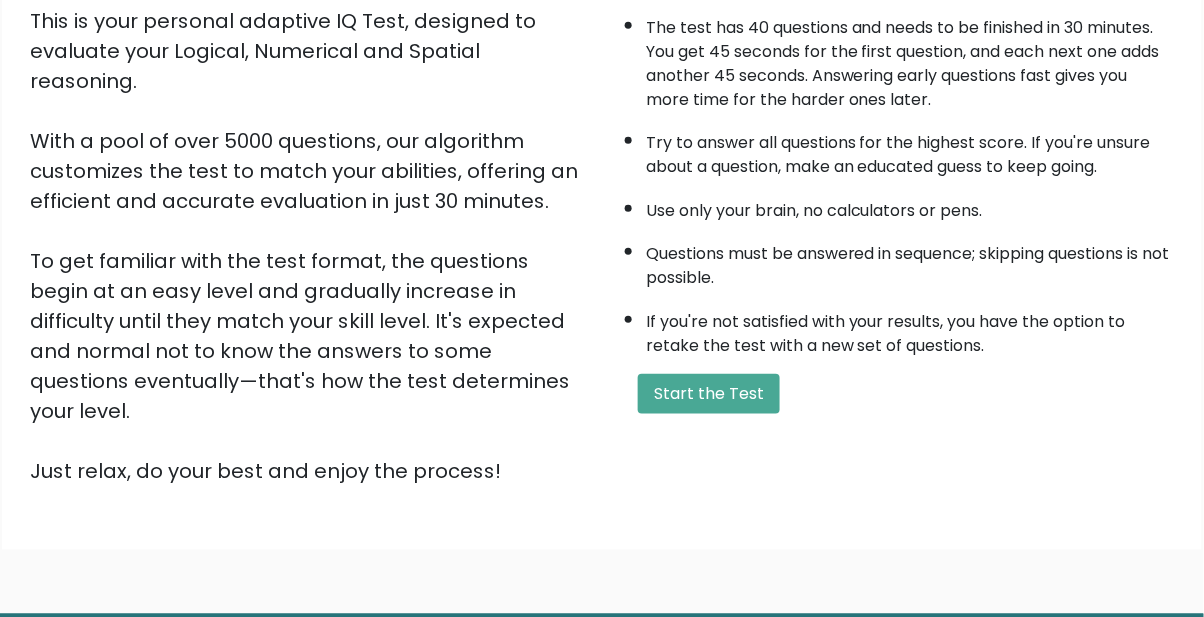 click on "Start the Test" at bounding box center [709, 394] 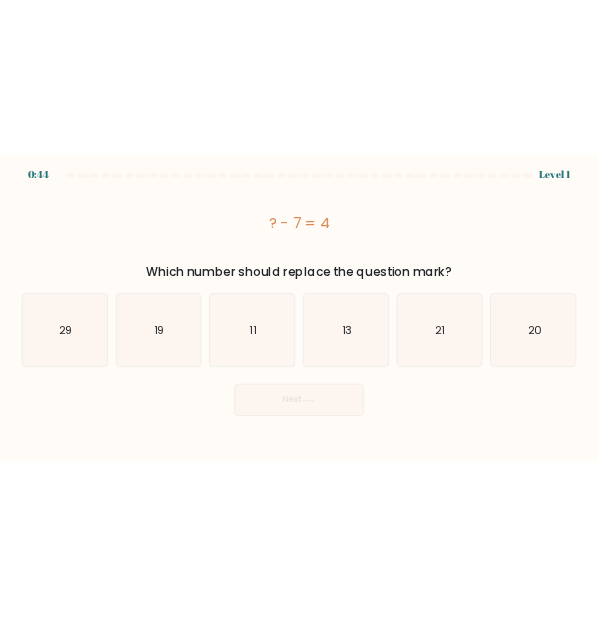 scroll, scrollTop: 0, scrollLeft: 0, axis: both 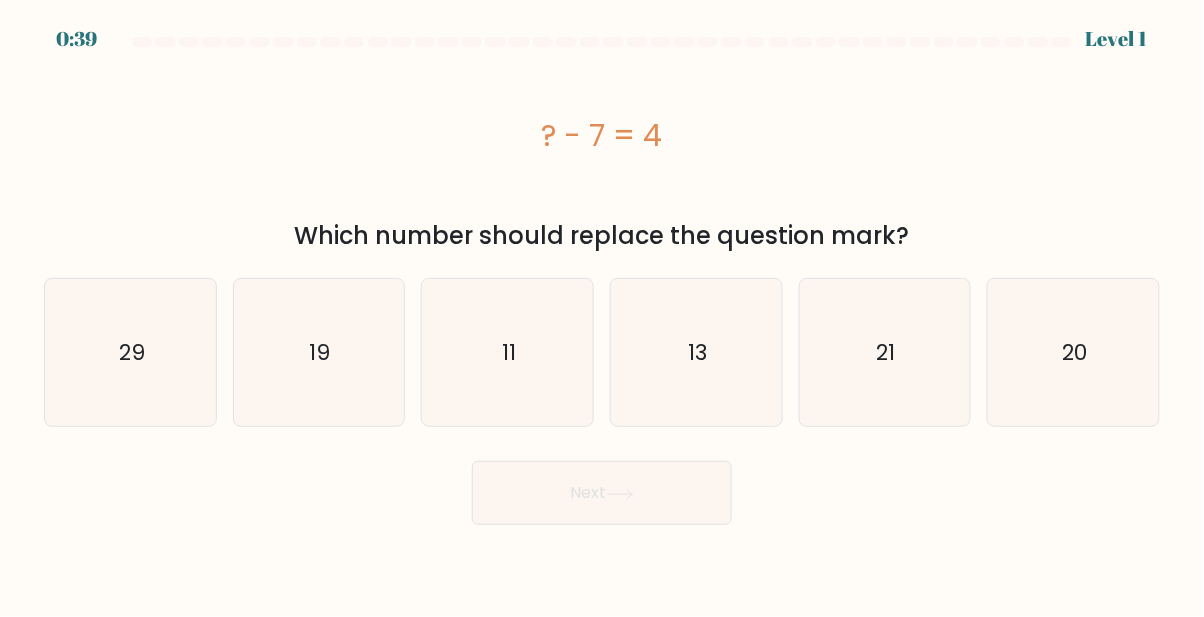 click on "11" 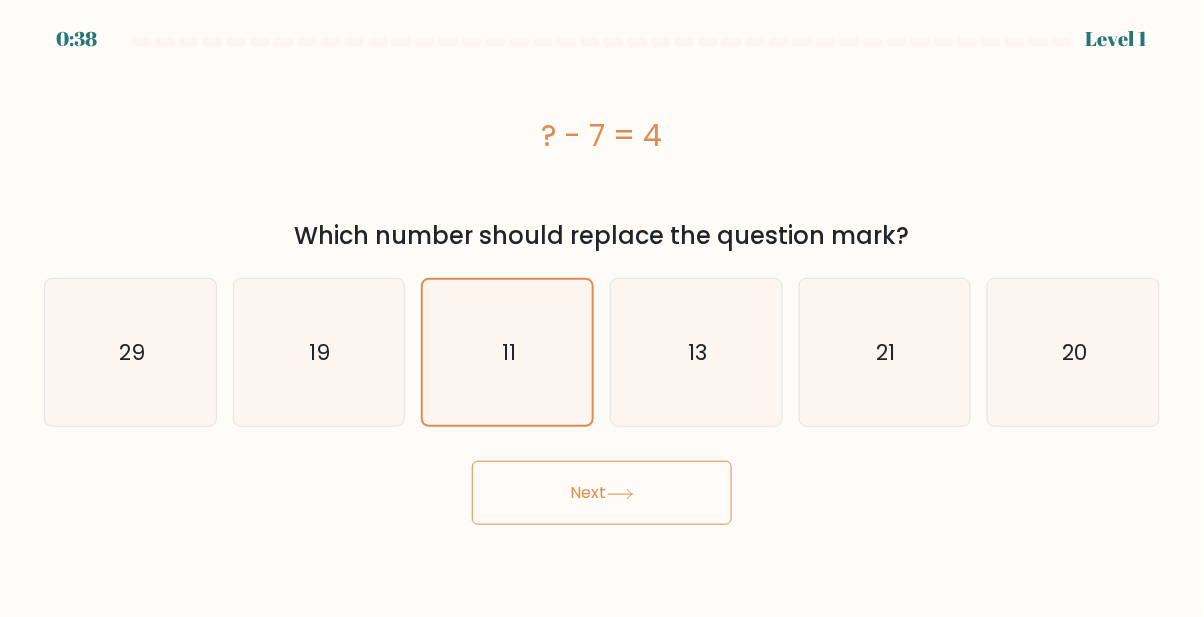 click on "Next" at bounding box center [602, 493] 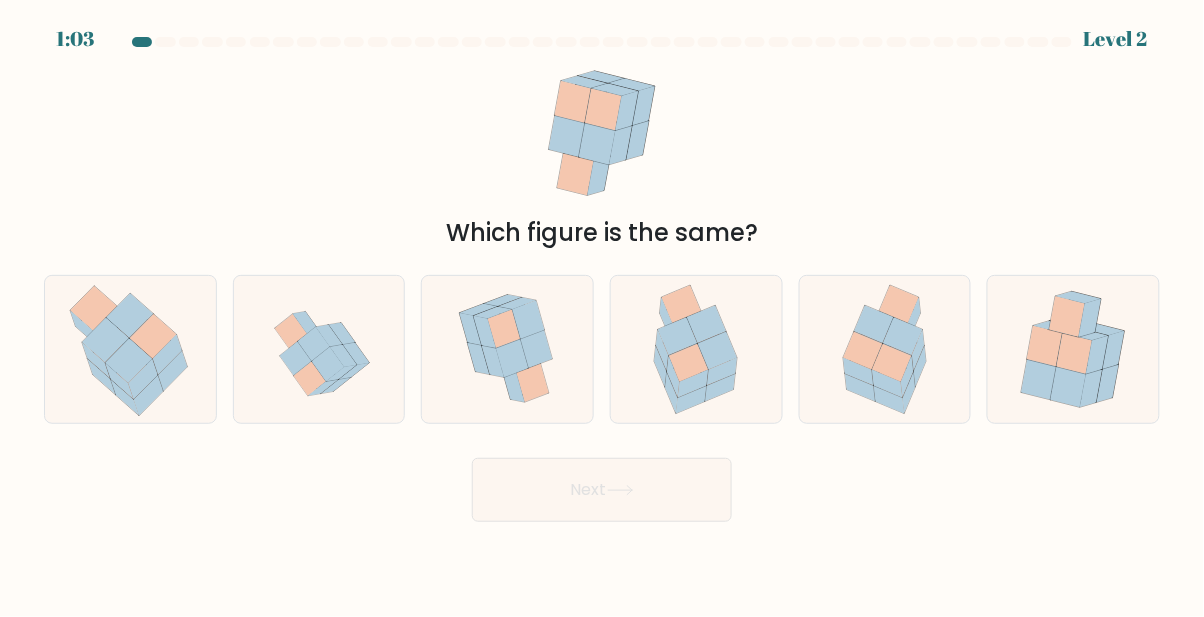 click 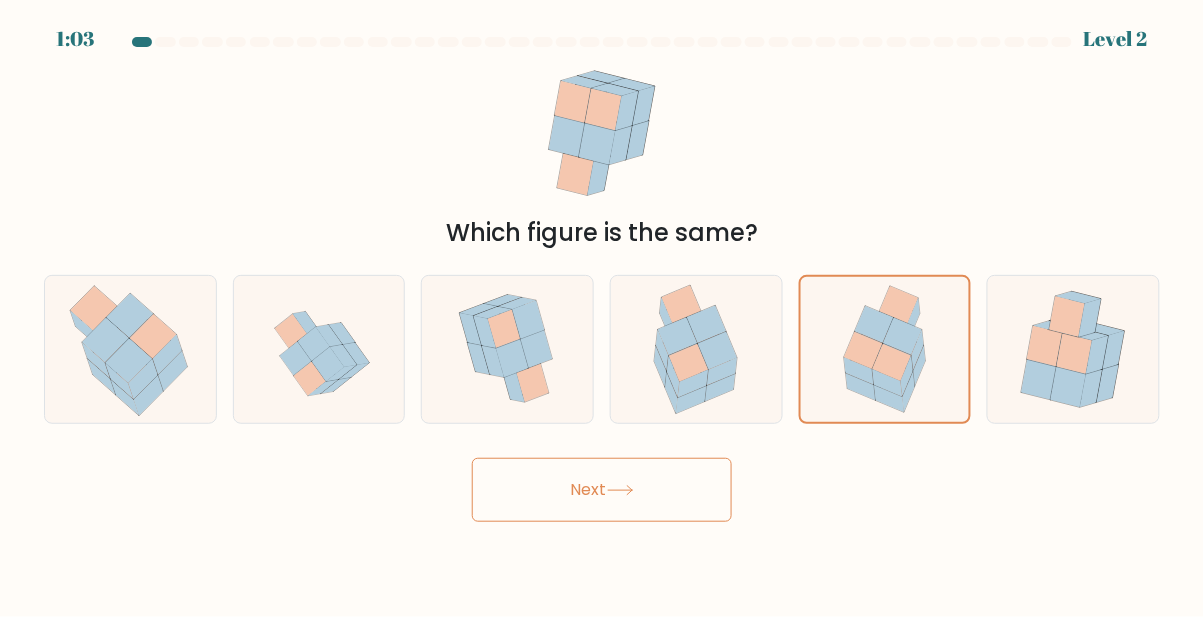 click on "Next" at bounding box center [602, 490] 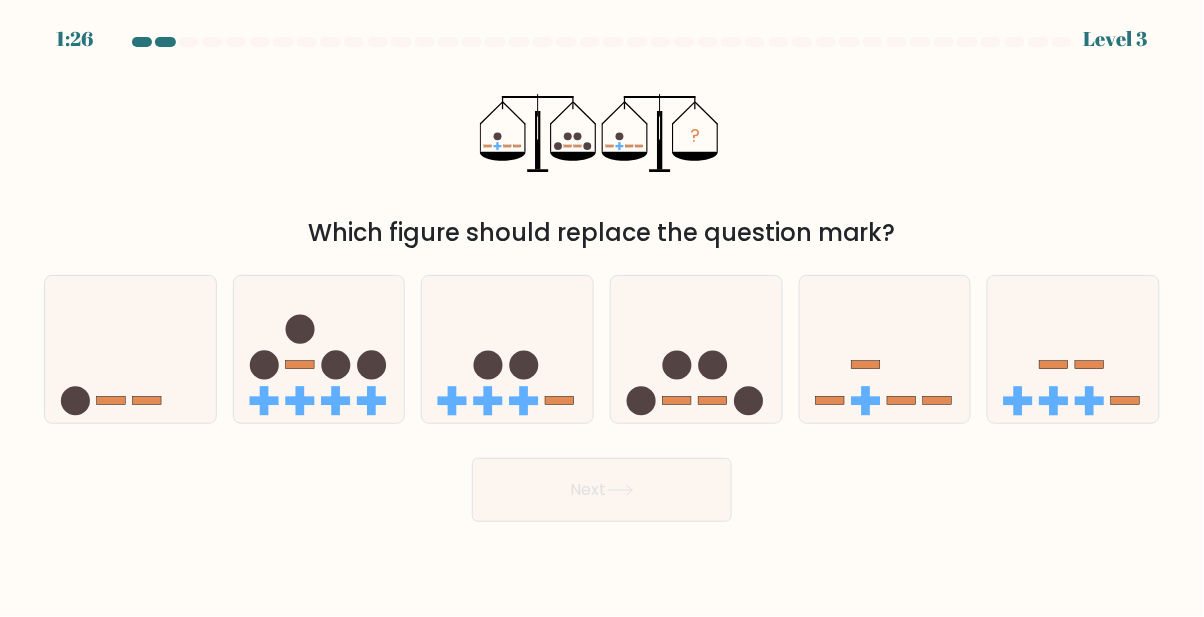 click 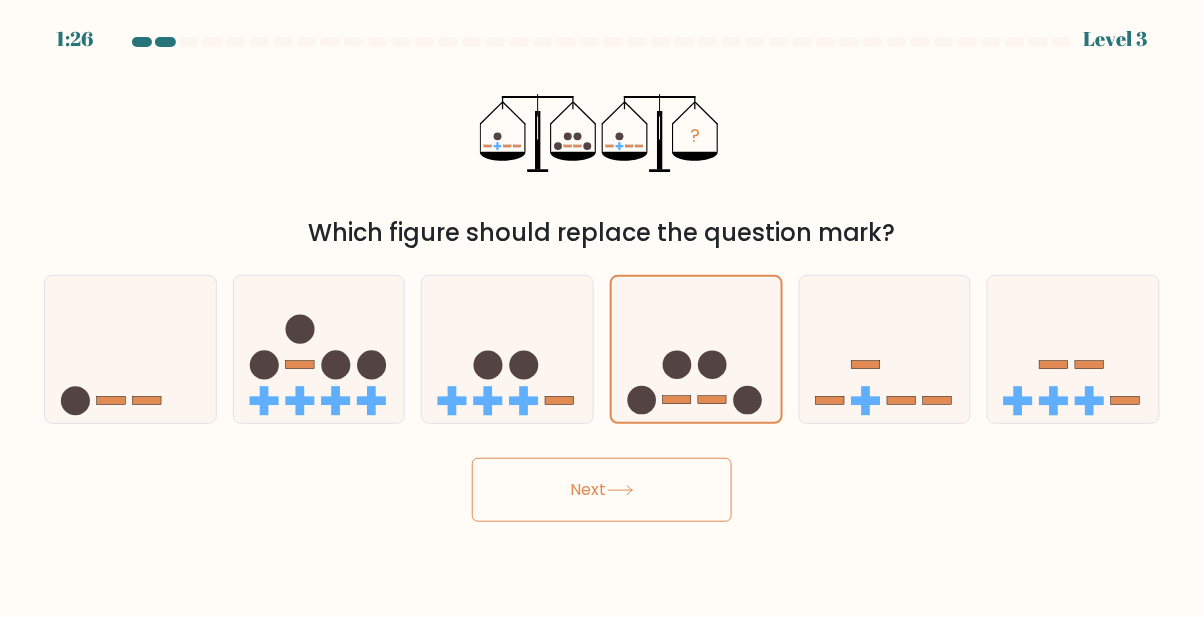 click on "Next" at bounding box center [602, 490] 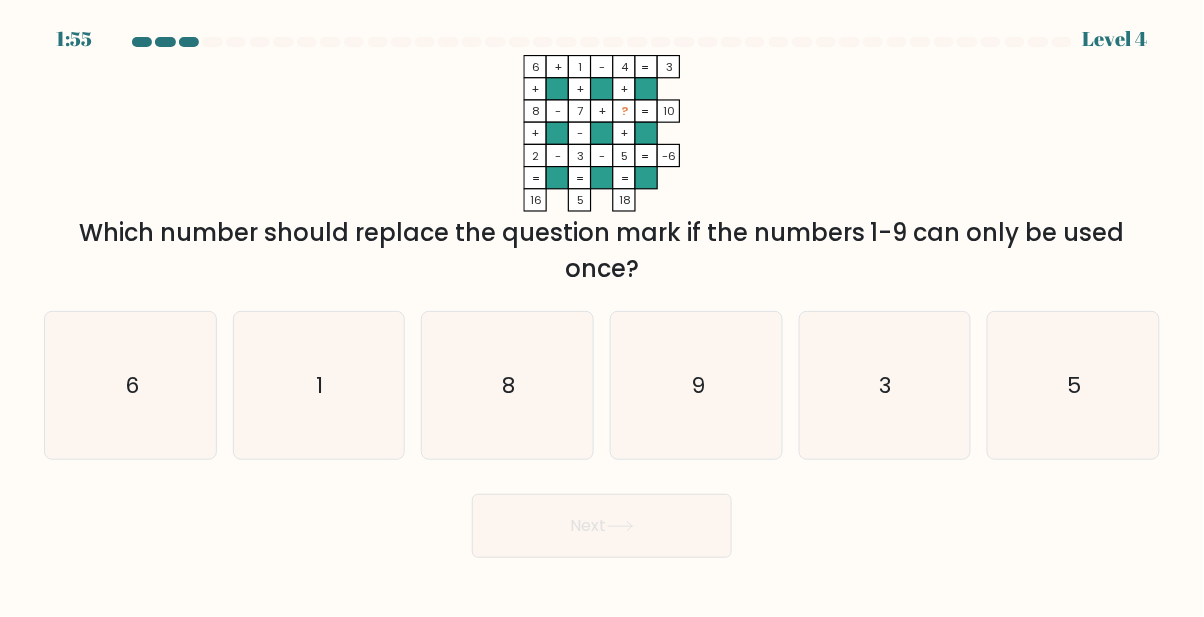 click on "9" 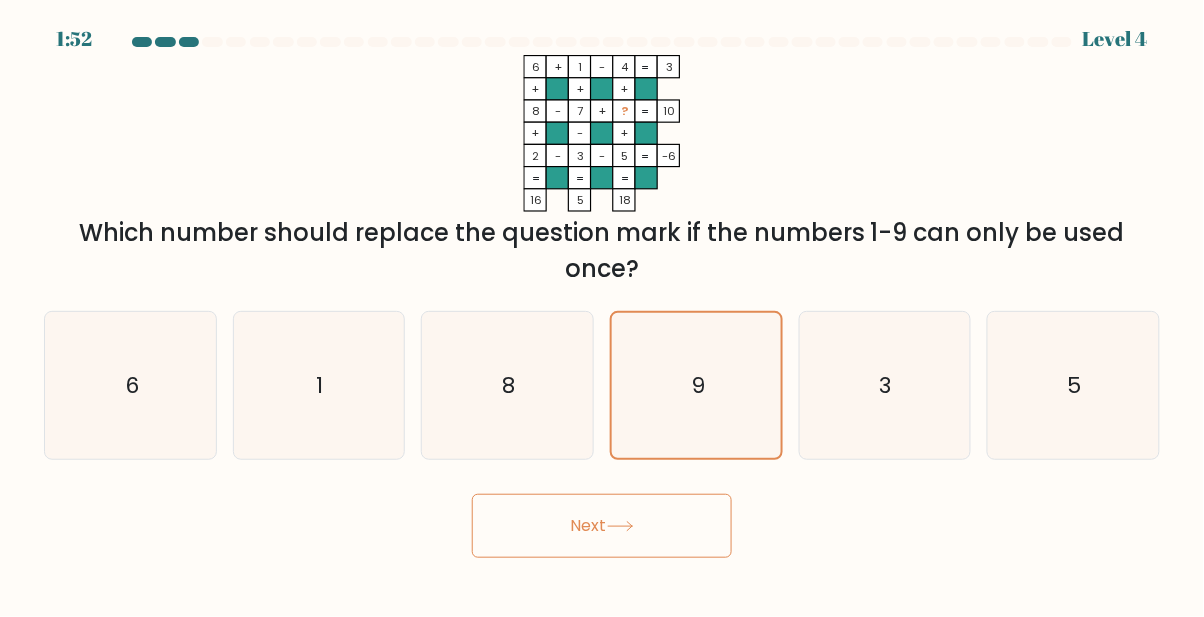 click on "Next" at bounding box center [602, 526] 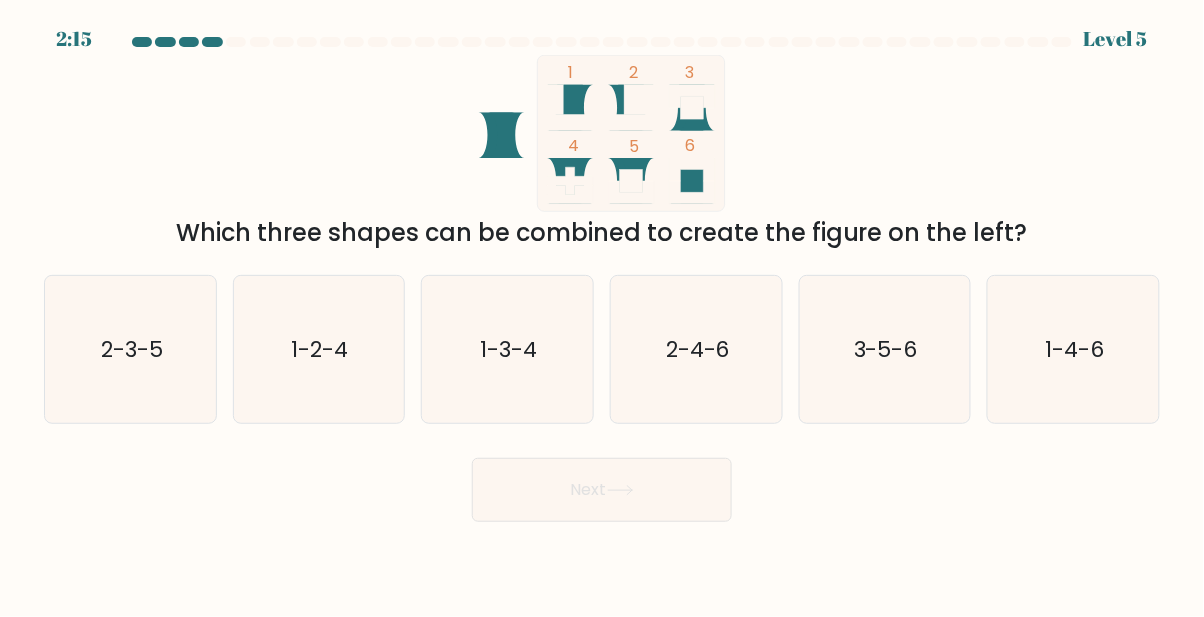 click on "3-5-6" 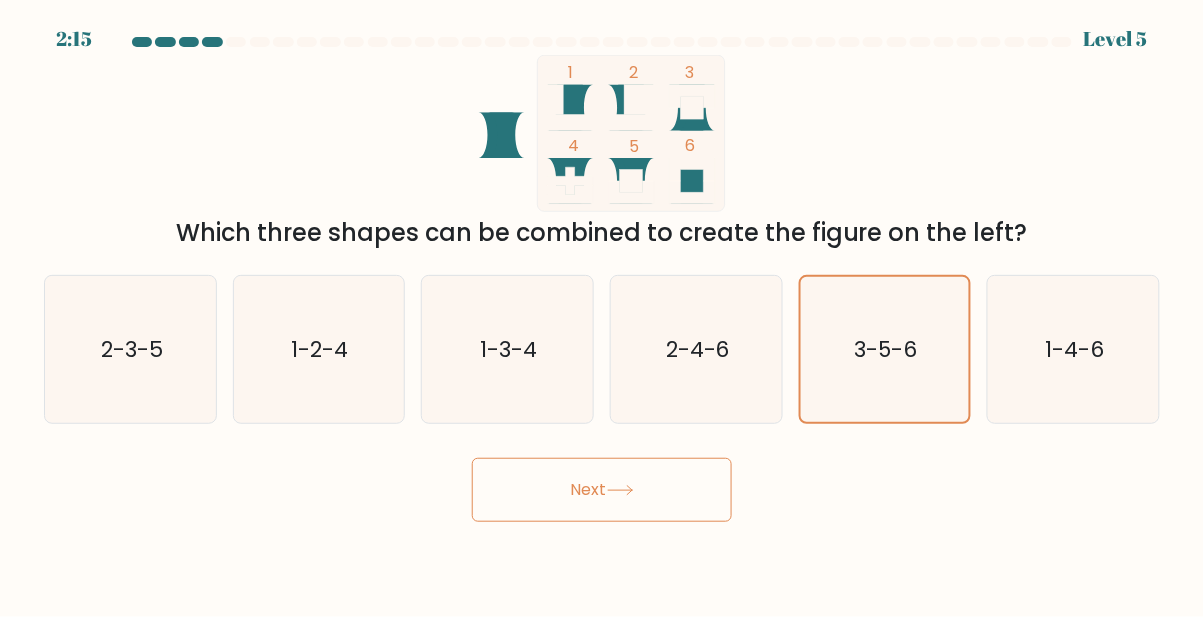click on "Next" at bounding box center (602, 490) 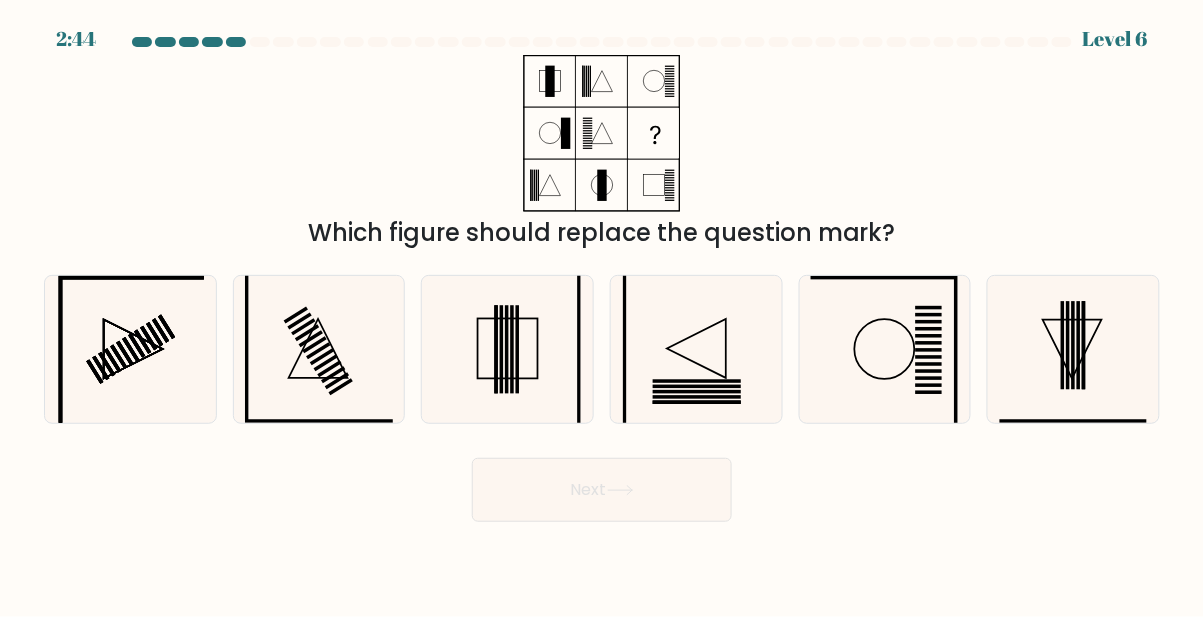 click 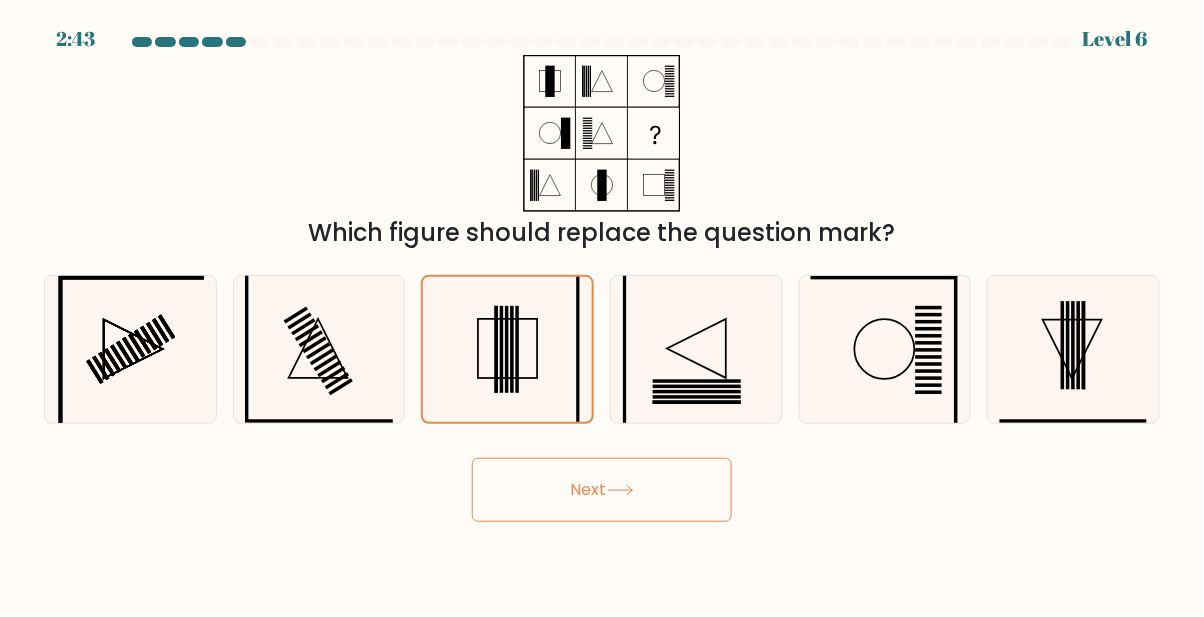 click 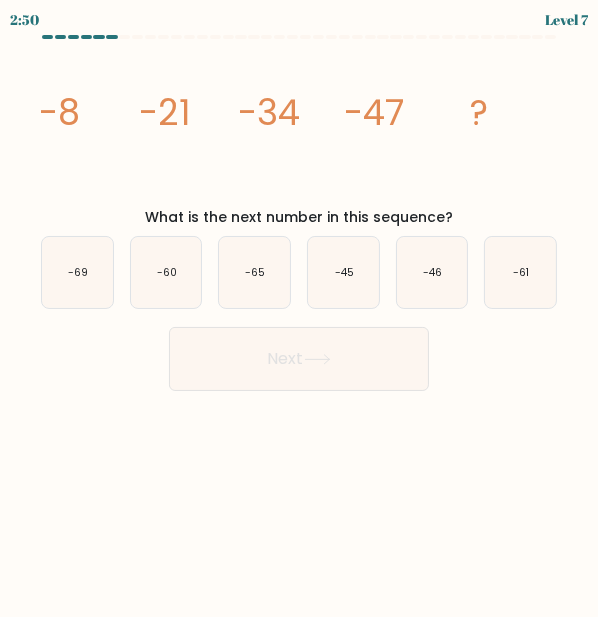 click on "-60" 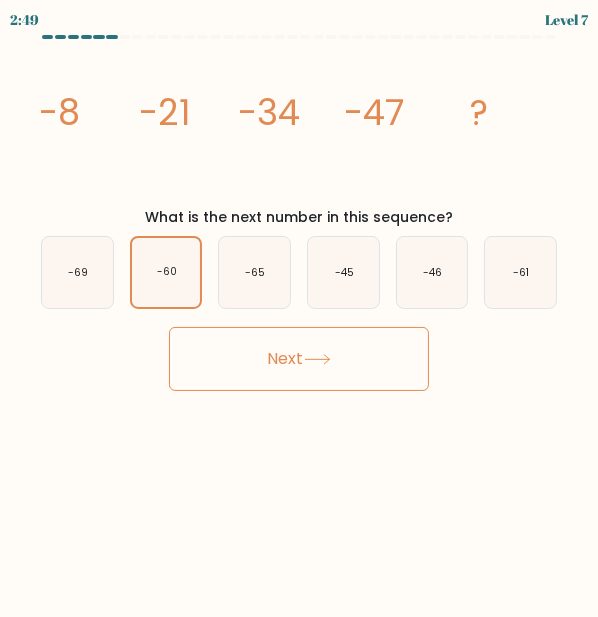 click on "Next" at bounding box center [299, 359] 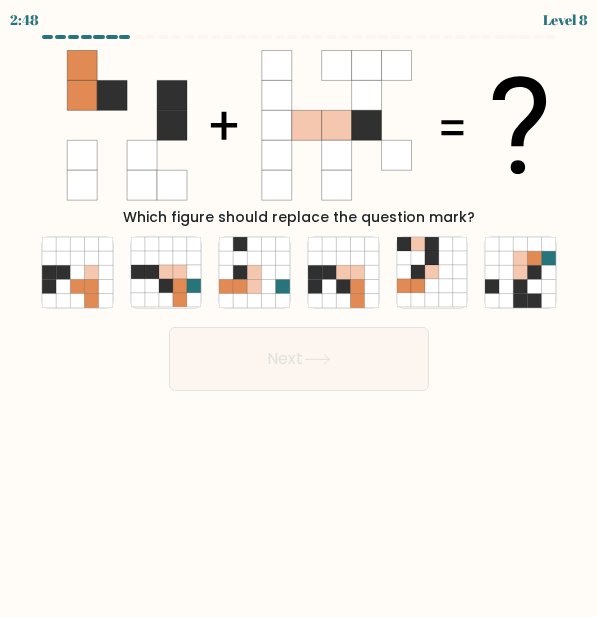 click on "Next" at bounding box center [299, 359] 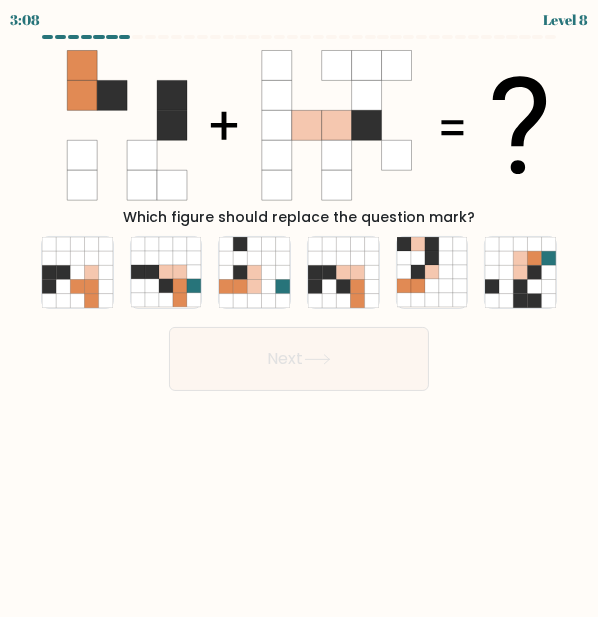 click 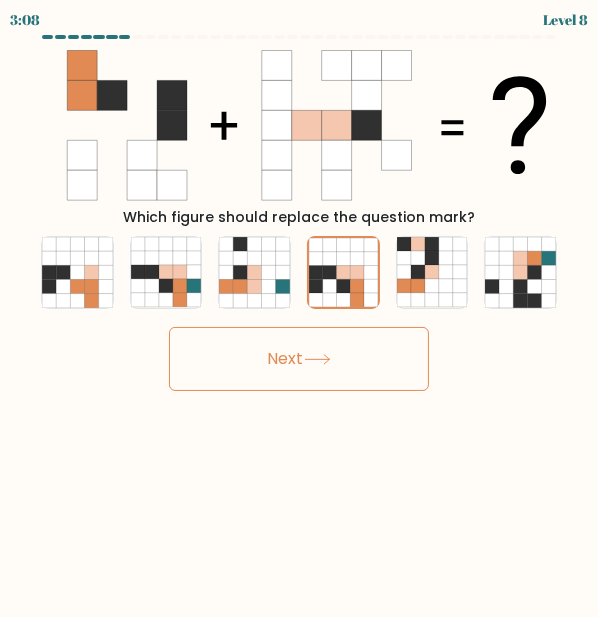 click on "Next" at bounding box center [299, 359] 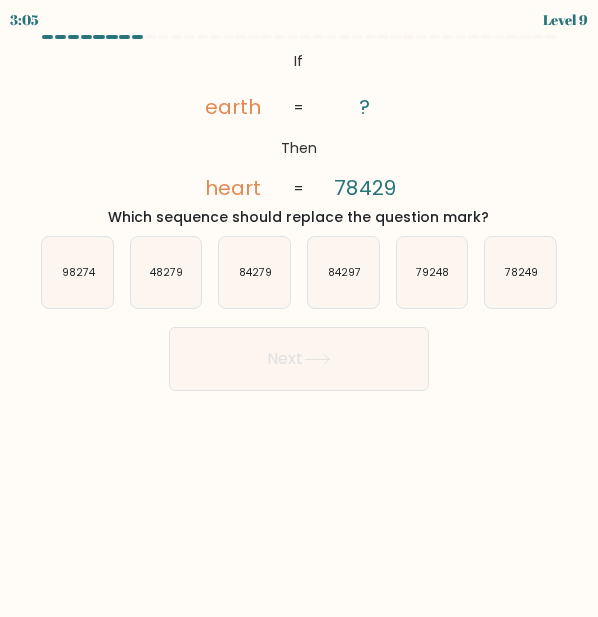 click on "78249" 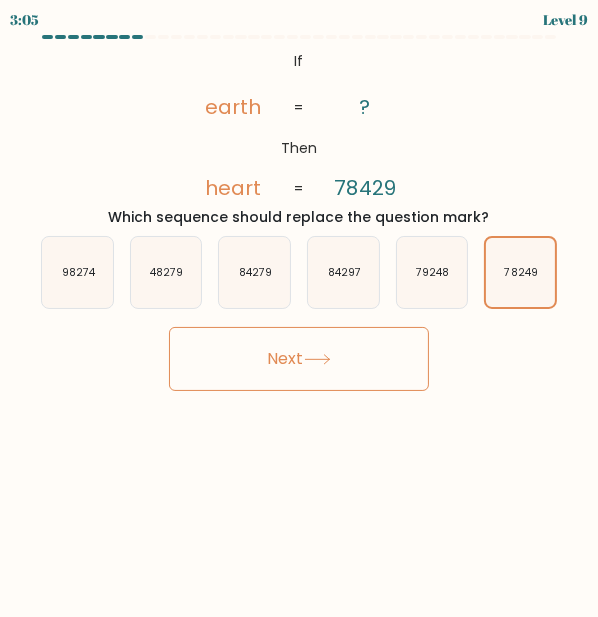 click on "Next" at bounding box center [299, 359] 